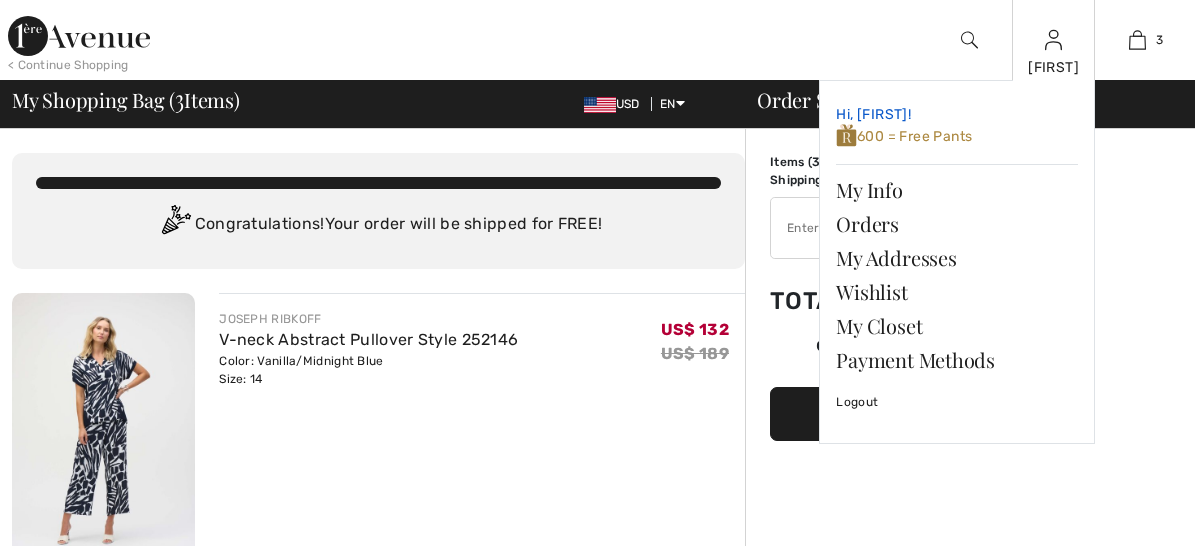 scroll, scrollTop: 0, scrollLeft: 0, axis: both 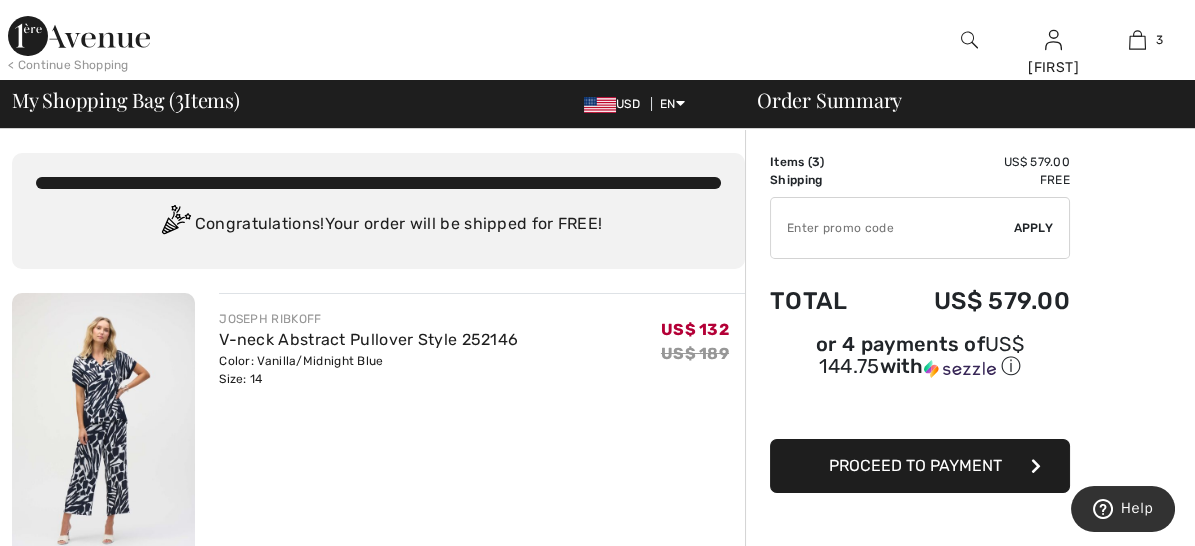click on "Remove" at bounding box center [243, 562] 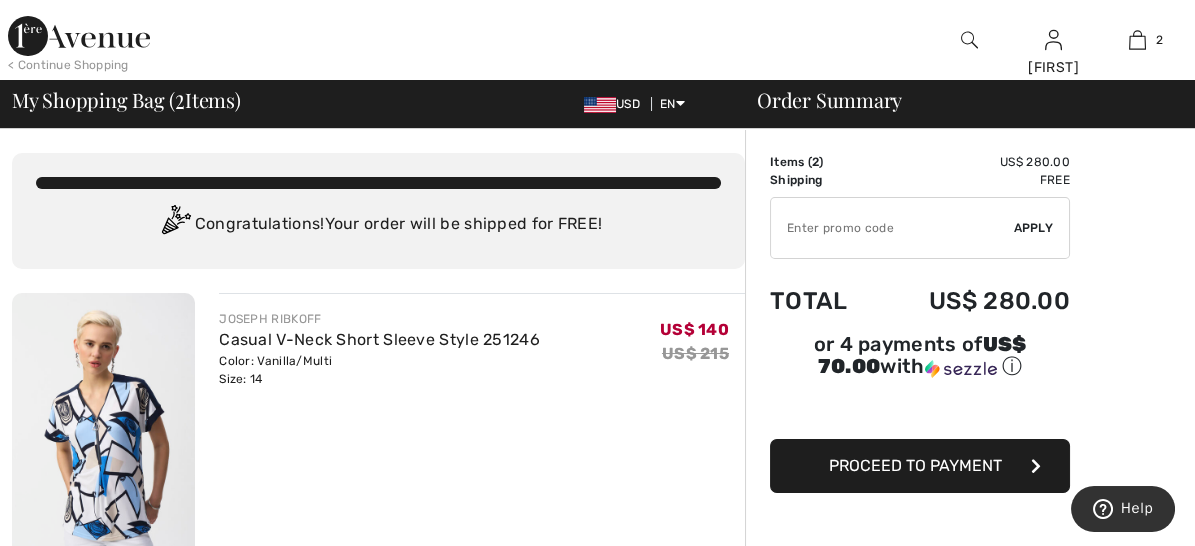 click on "Remove" at bounding box center [243, 562] 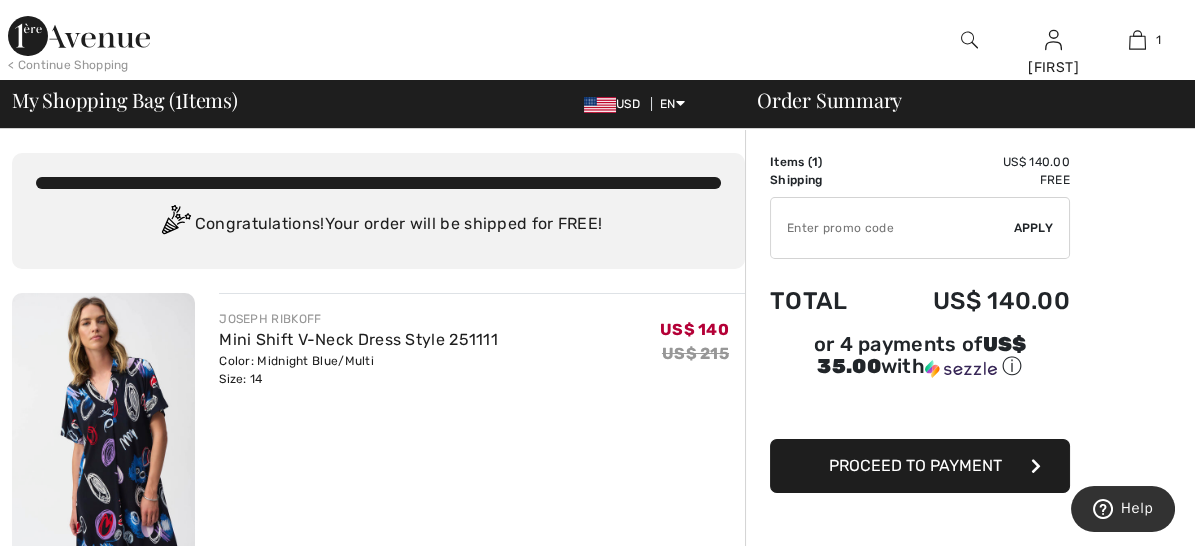 click on "Remove" at bounding box center (243, 562) 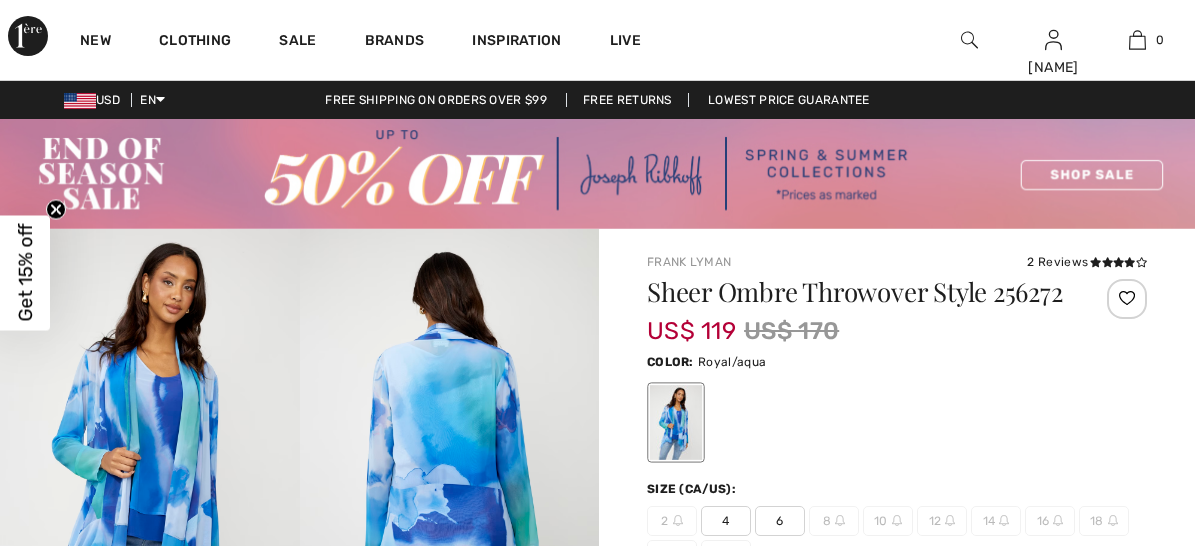 scroll, scrollTop: 0, scrollLeft: 0, axis: both 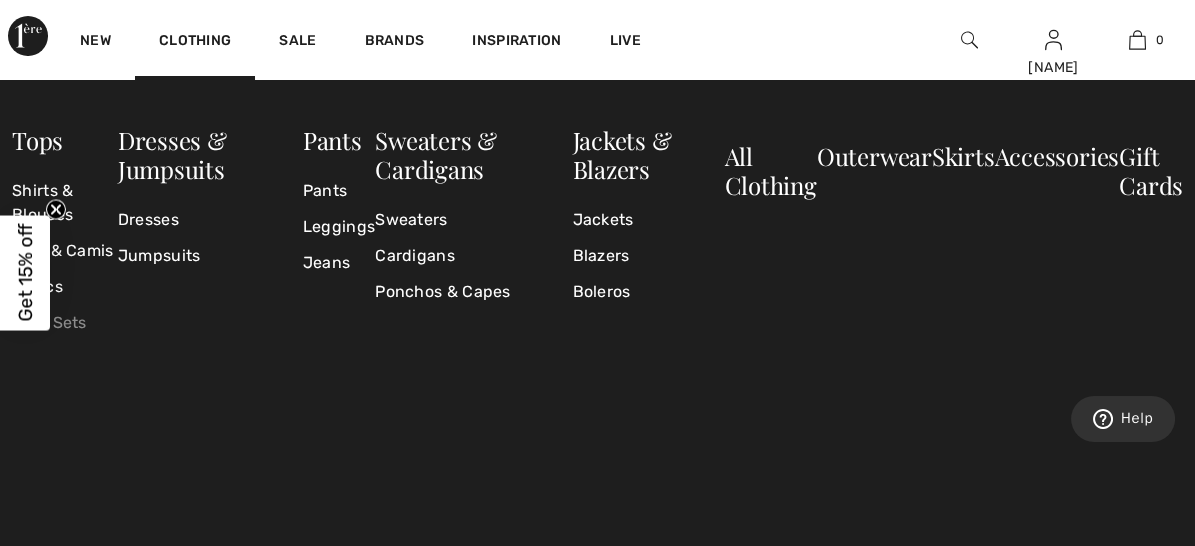click on "Twin Sets" at bounding box center (65, 323) 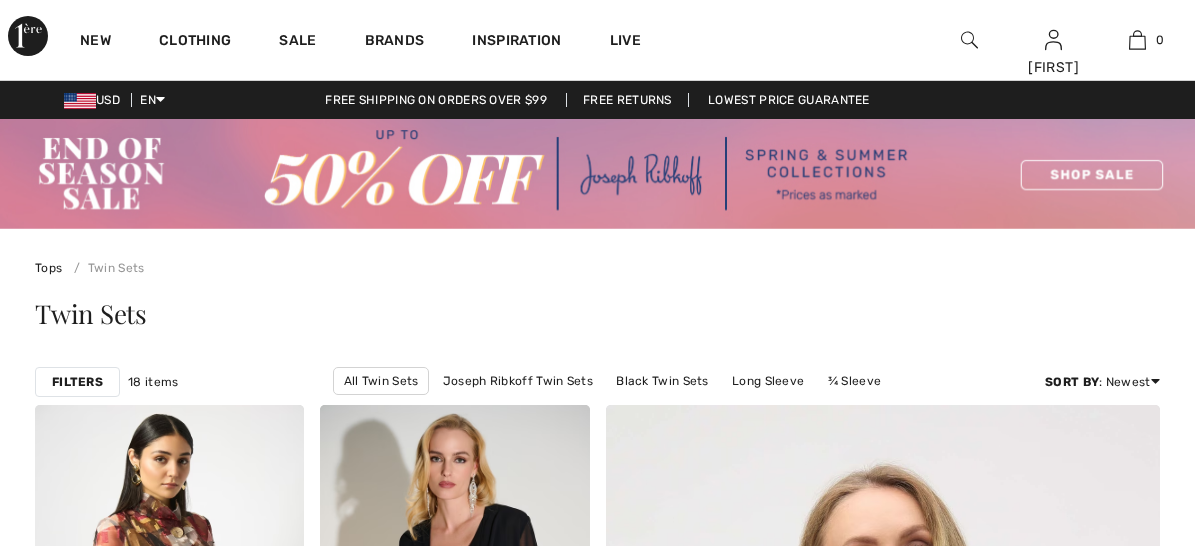 scroll, scrollTop: 0, scrollLeft: 0, axis: both 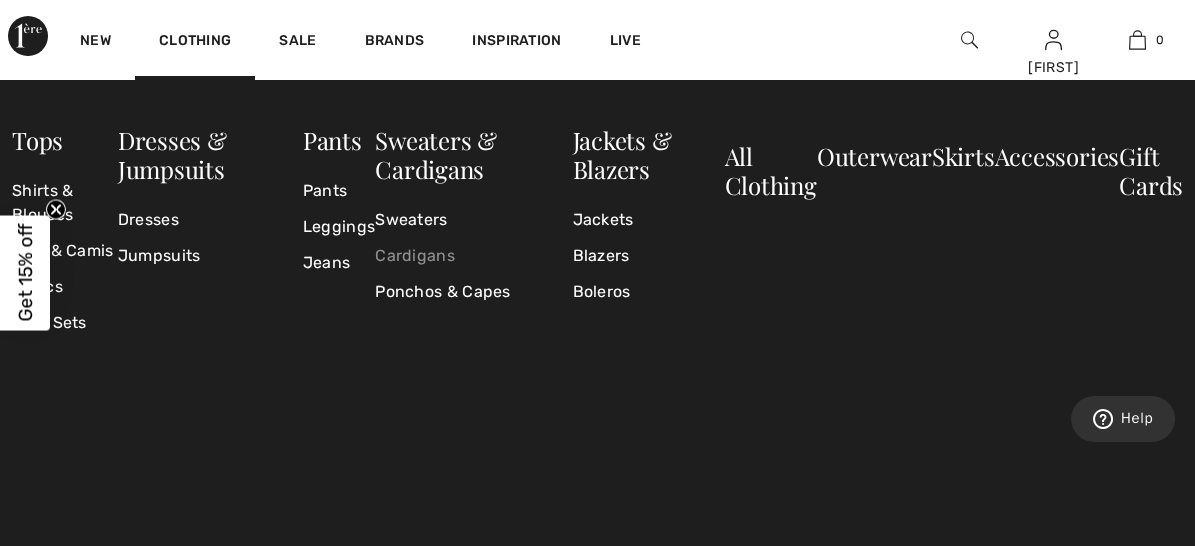 click on "Cardigans" at bounding box center [473, 256] 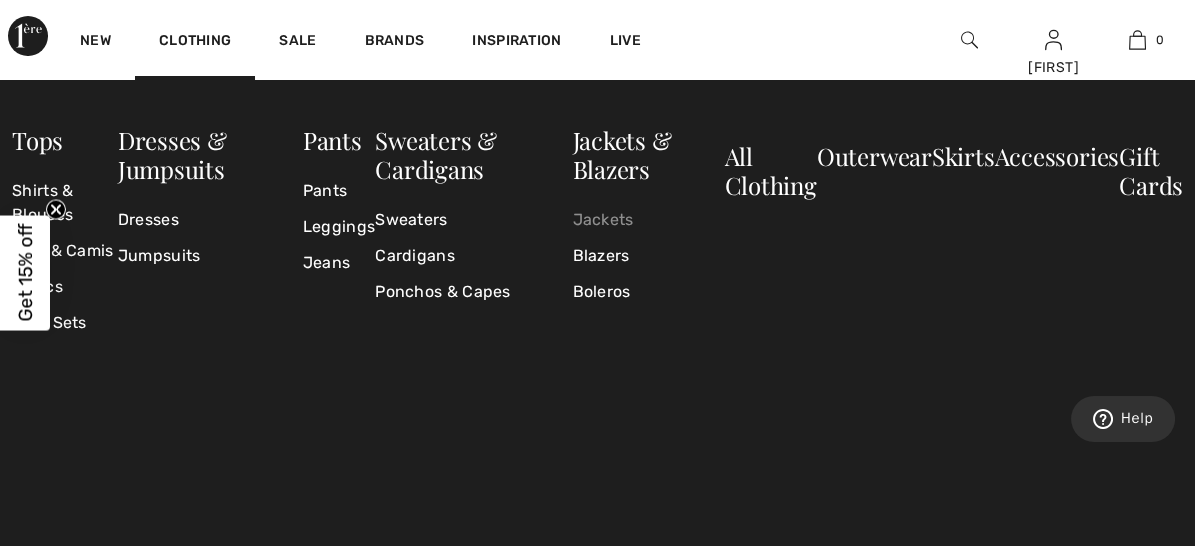 click on "Jackets" at bounding box center (649, 220) 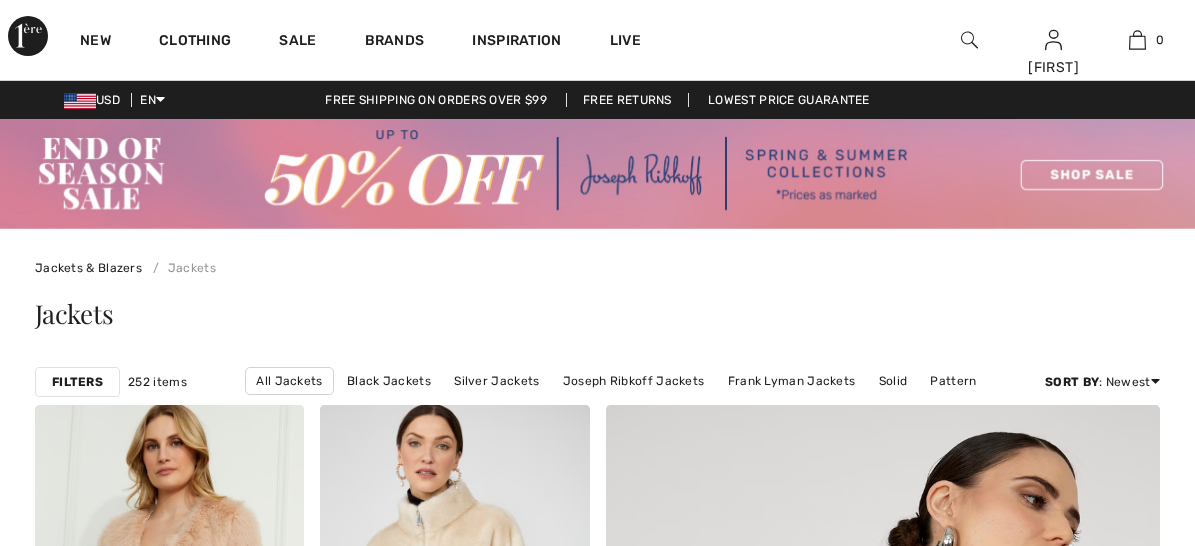 scroll, scrollTop: 0, scrollLeft: 0, axis: both 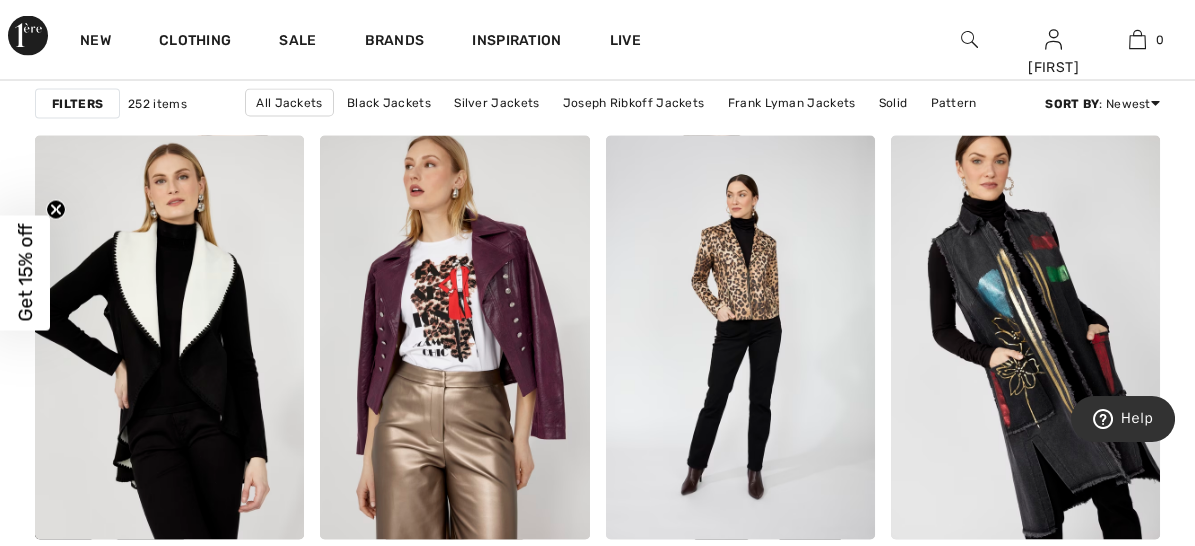 click on "2" at bounding box center (455, 650) 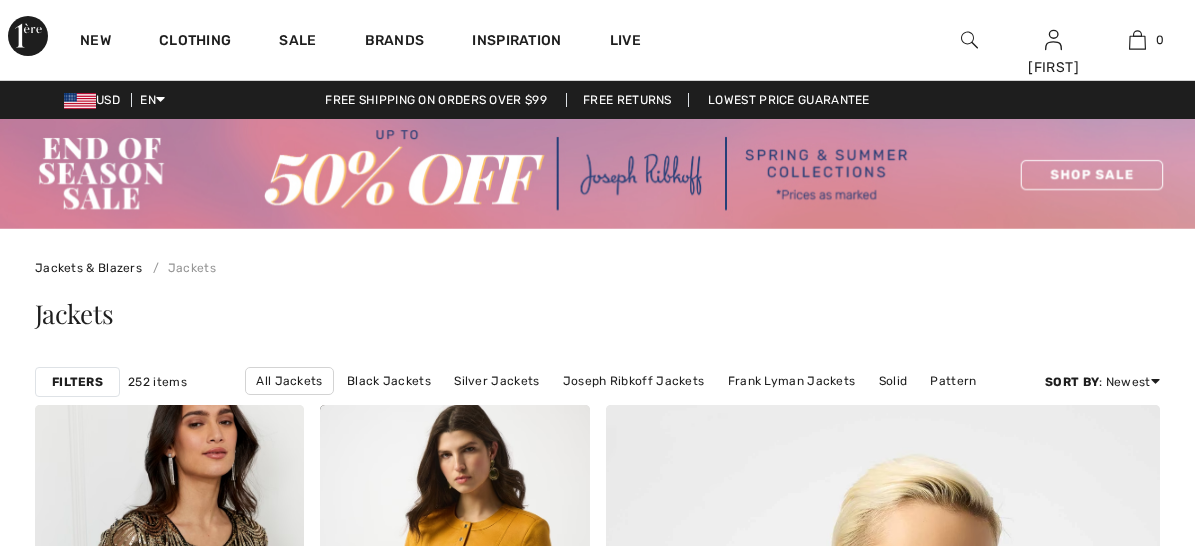scroll, scrollTop: 0, scrollLeft: 0, axis: both 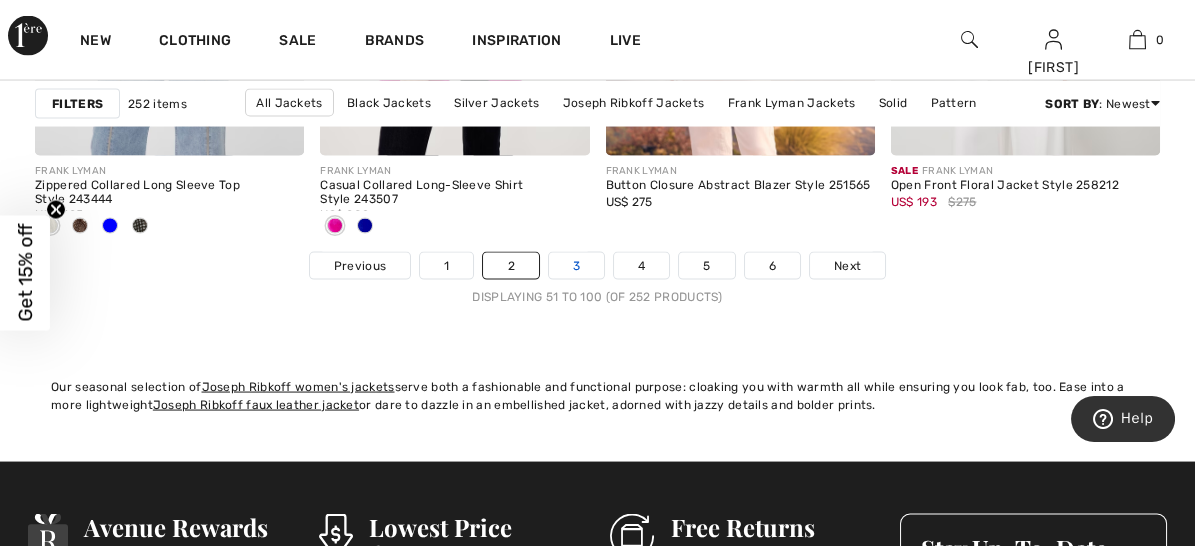 click on "3" at bounding box center (576, 266) 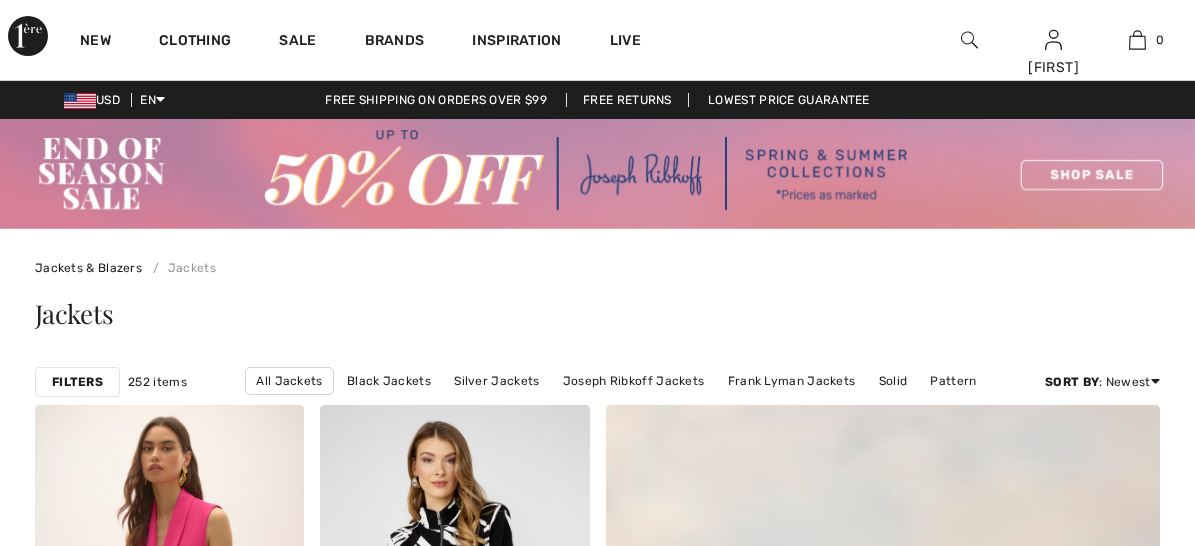 scroll, scrollTop: 0, scrollLeft: 0, axis: both 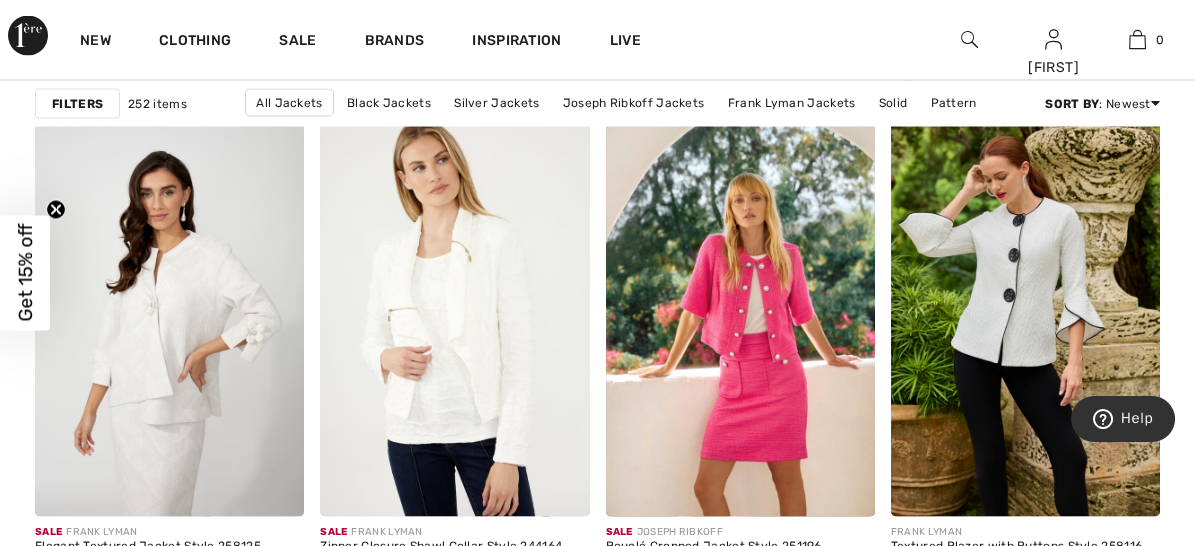 click on "4" at bounding box center [641, 627] 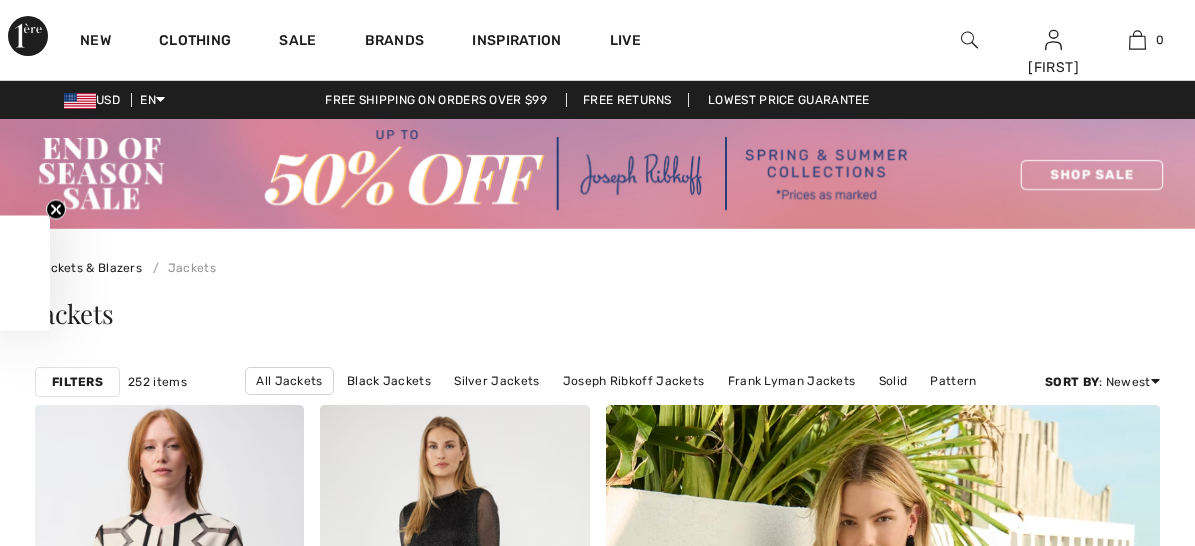 scroll, scrollTop: 0, scrollLeft: 0, axis: both 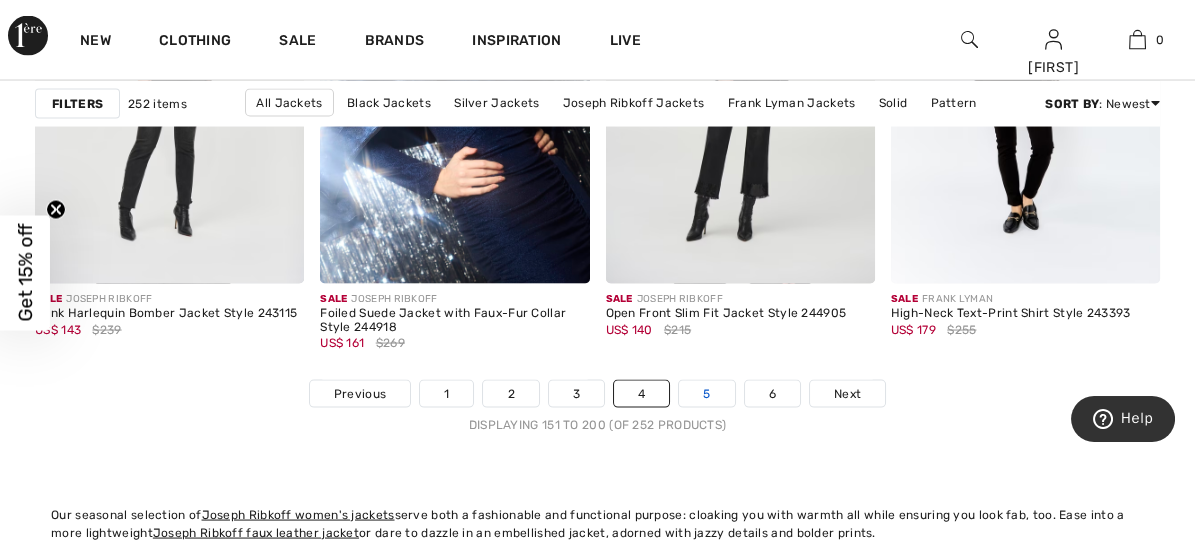 click on "5" at bounding box center [706, 394] 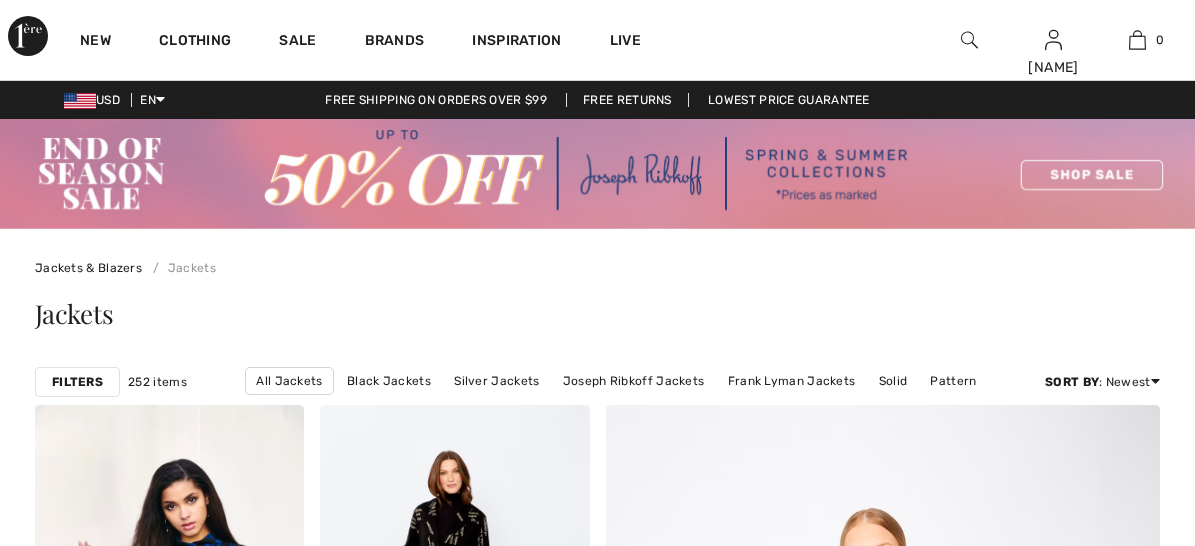 scroll, scrollTop: 0, scrollLeft: 0, axis: both 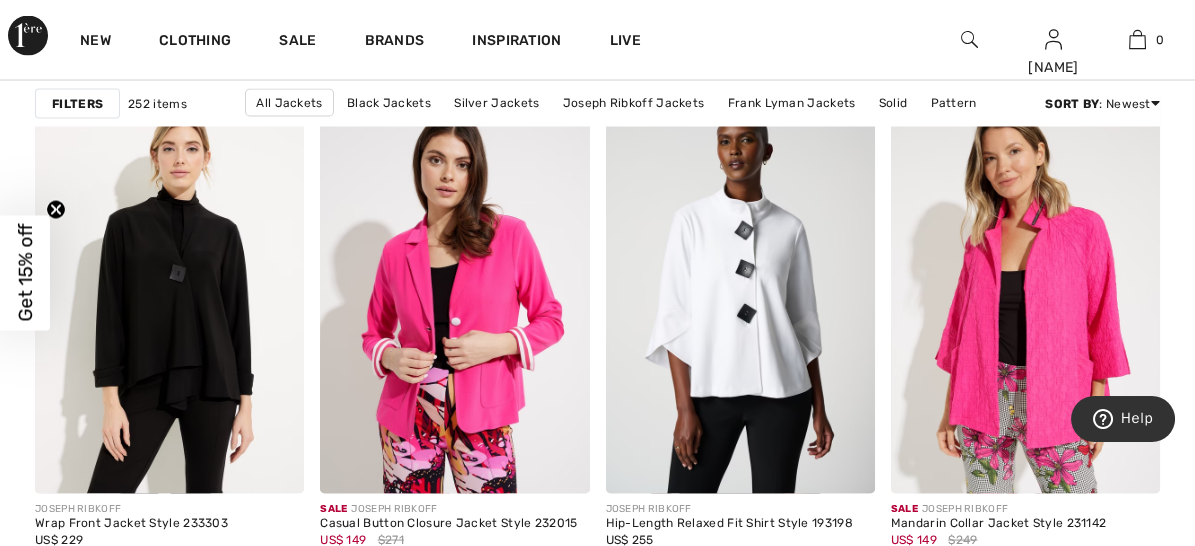 click on "6" at bounding box center [772, 604] 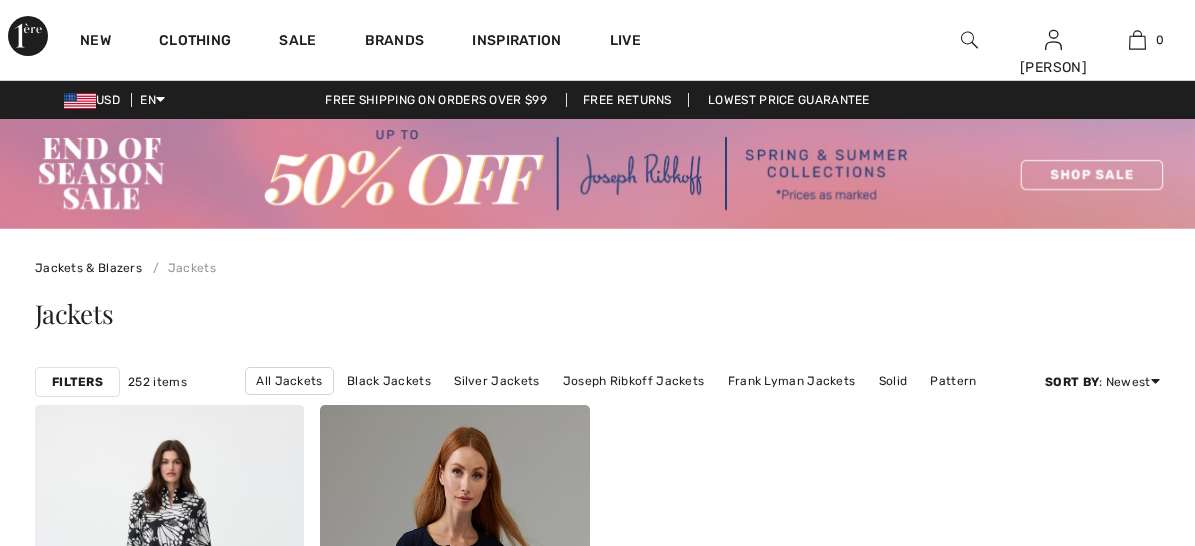 scroll, scrollTop: 0, scrollLeft: 0, axis: both 